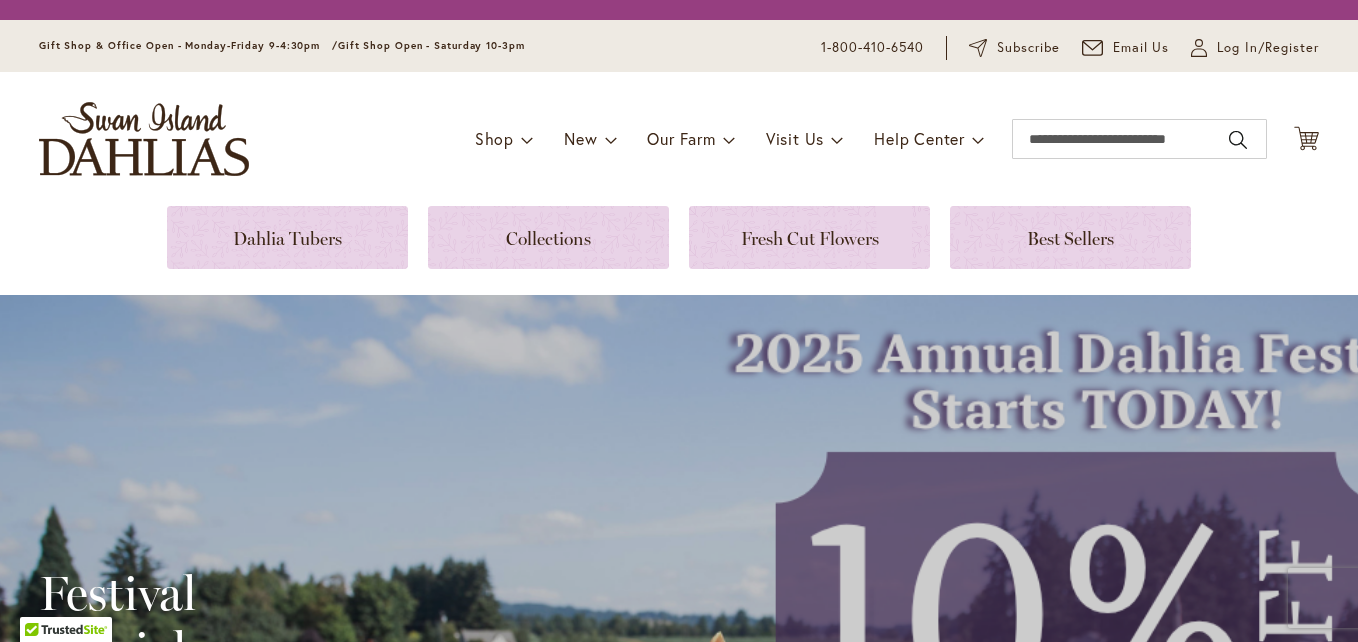 scroll, scrollTop: 0, scrollLeft: 0, axis: both 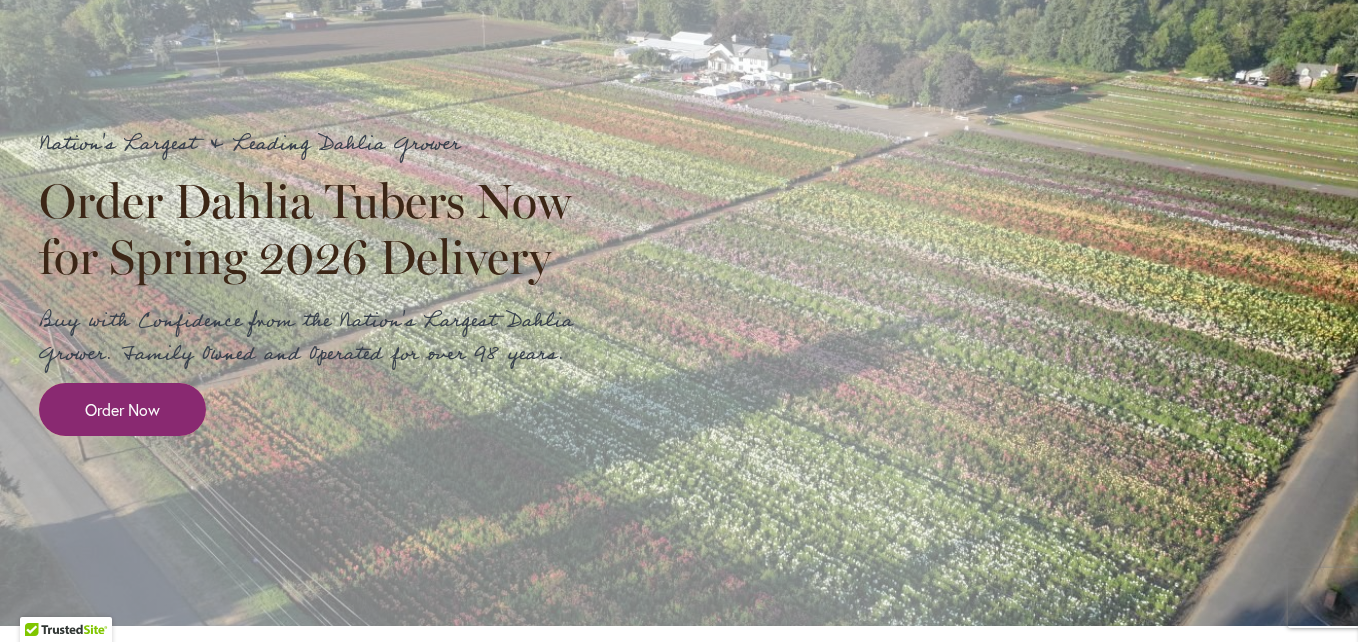 click on "Order Now" at bounding box center (122, 409) 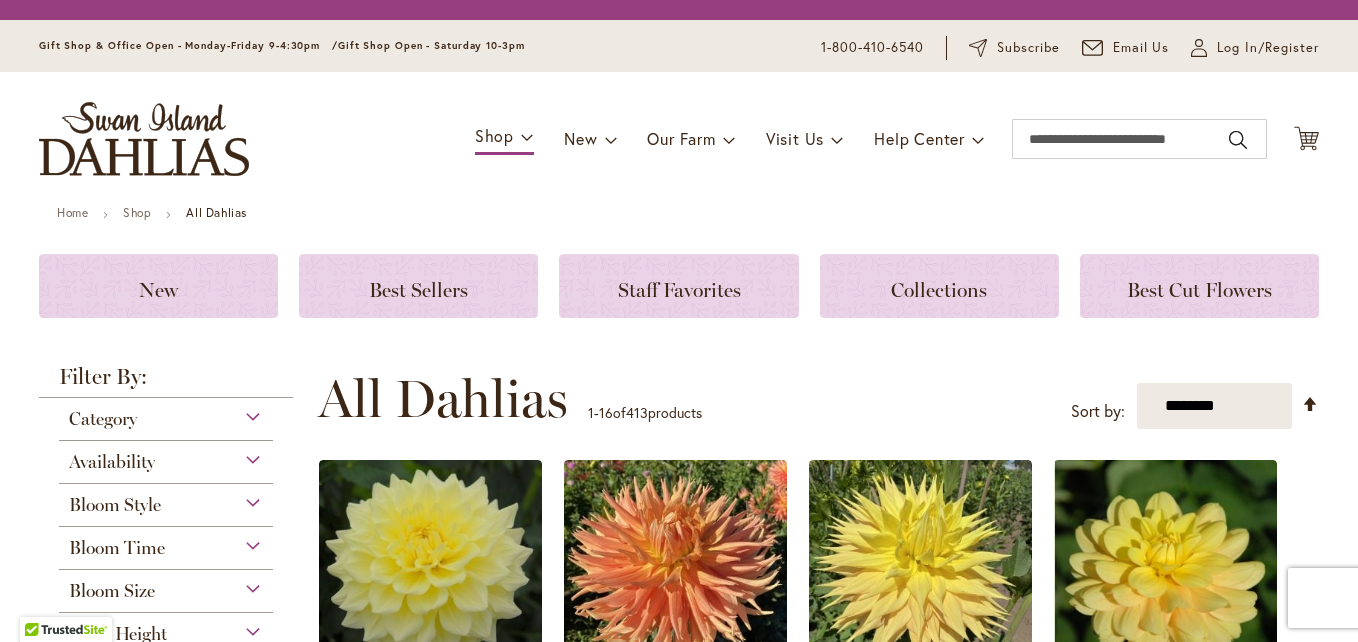 scroll, scrollTop: 0, scrollLeft: 0, axis: both 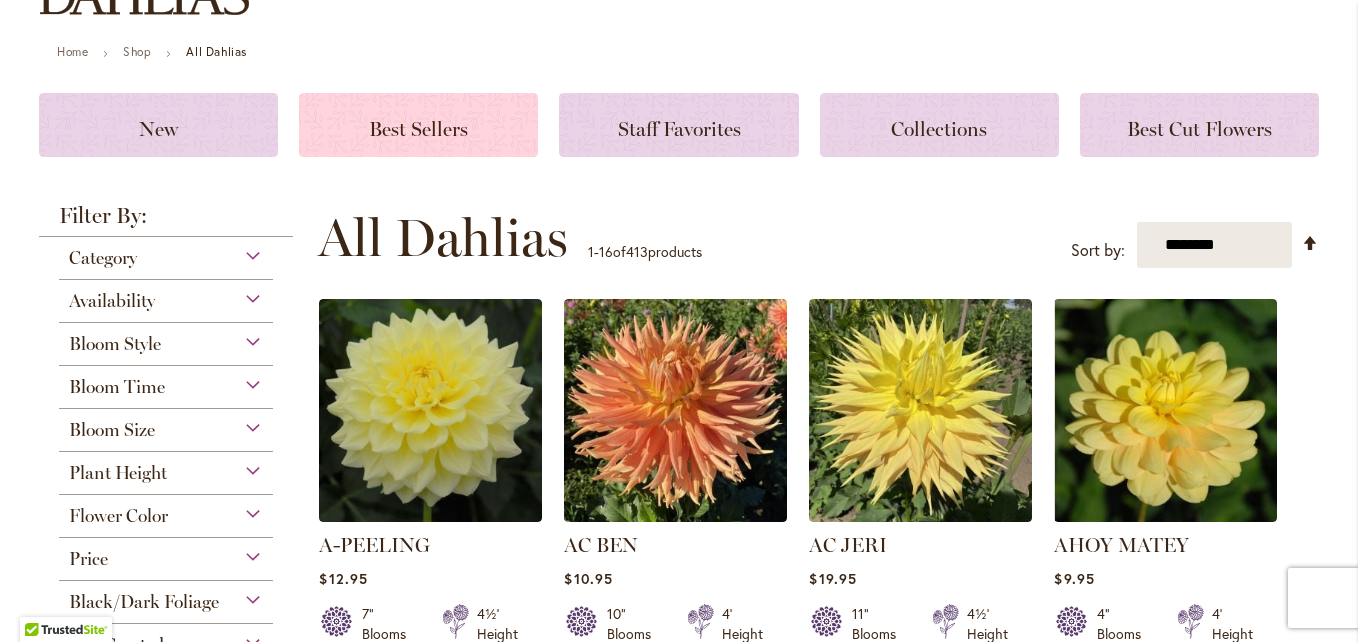 click on "Best Sellers" 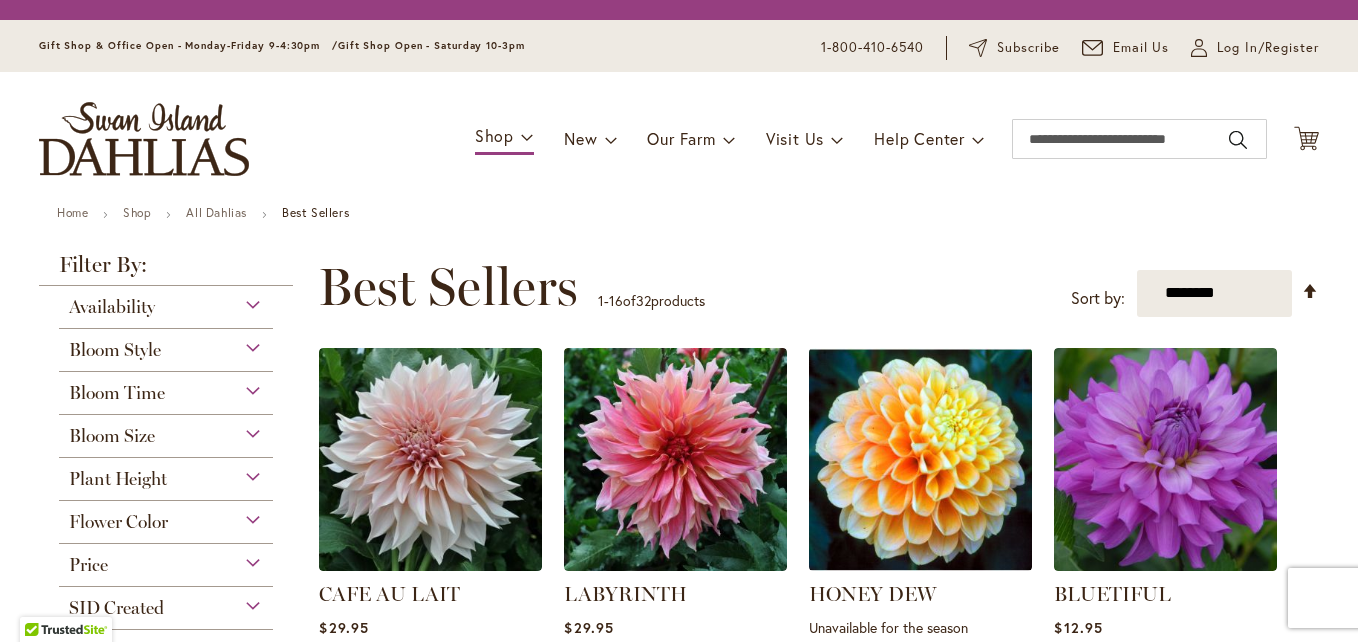 scroll, scrollTop: 0, scrollLeft: 0, axis: both 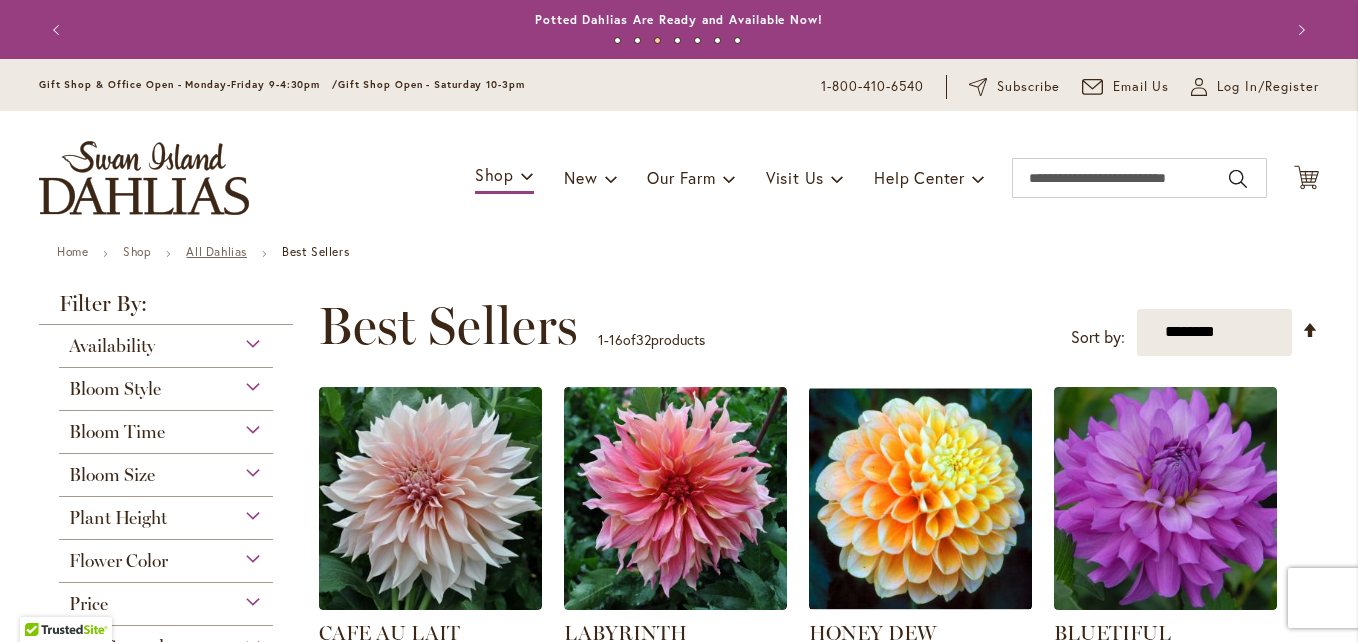 click on "All Dahlias" at bounding box center [216, 251] 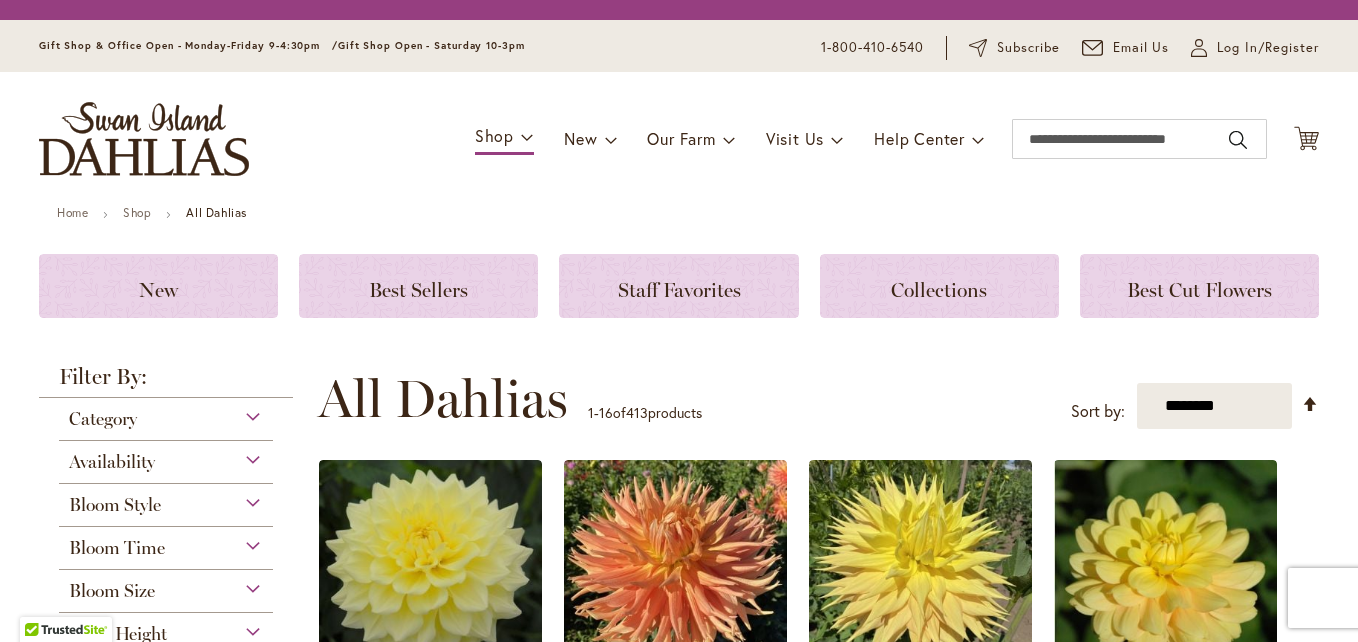 scroll, scrollTop: 0, scrollLeft: 0, axis: both 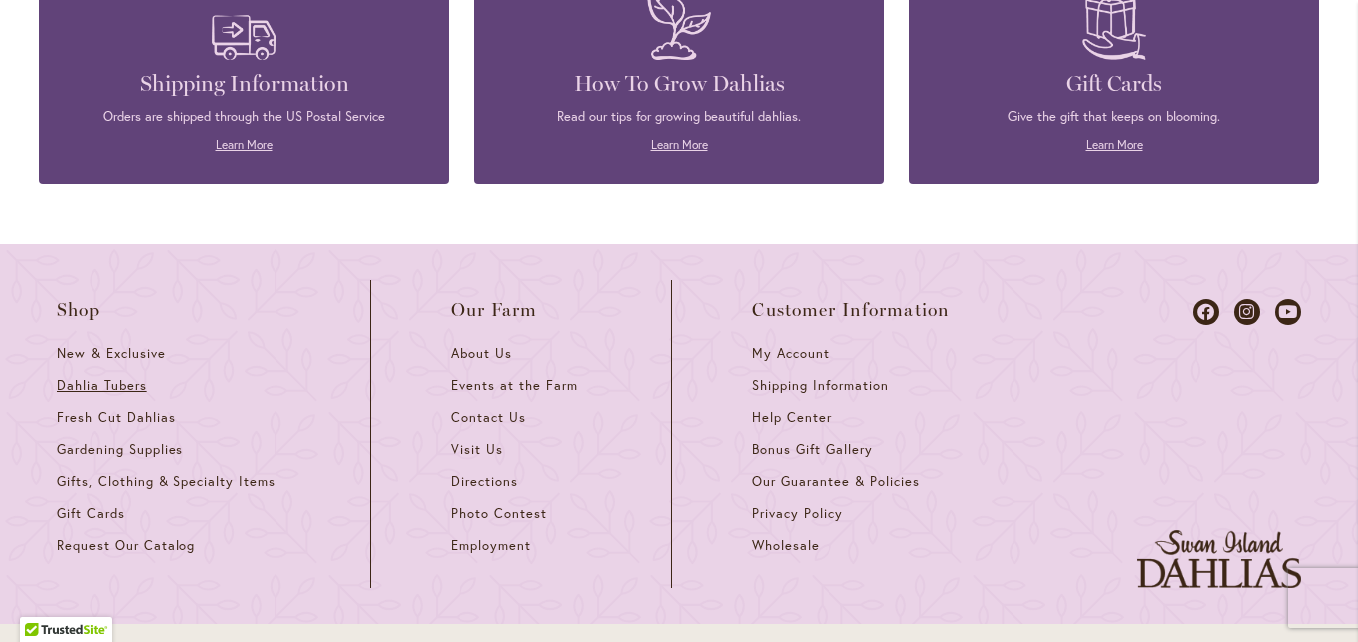 click on "Dahlia Tubers" at bounding box center (102, 385) 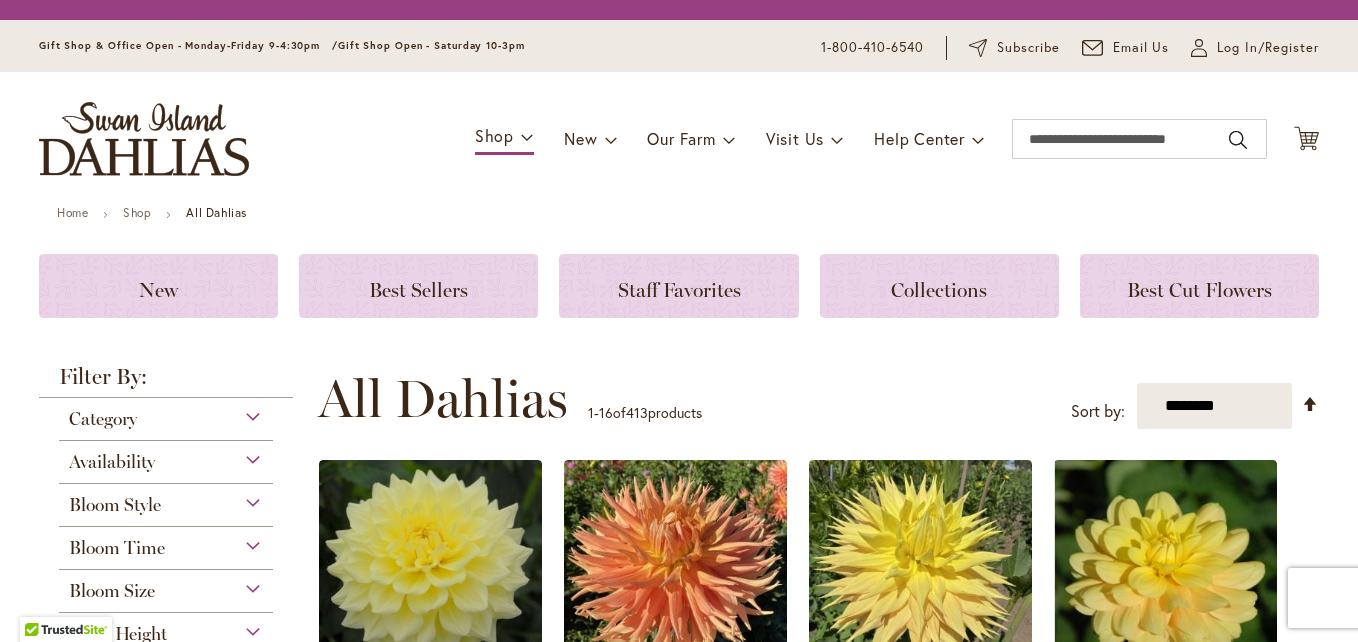 scroll, scrollTop: 0, scrollLeft: 0, axis: both 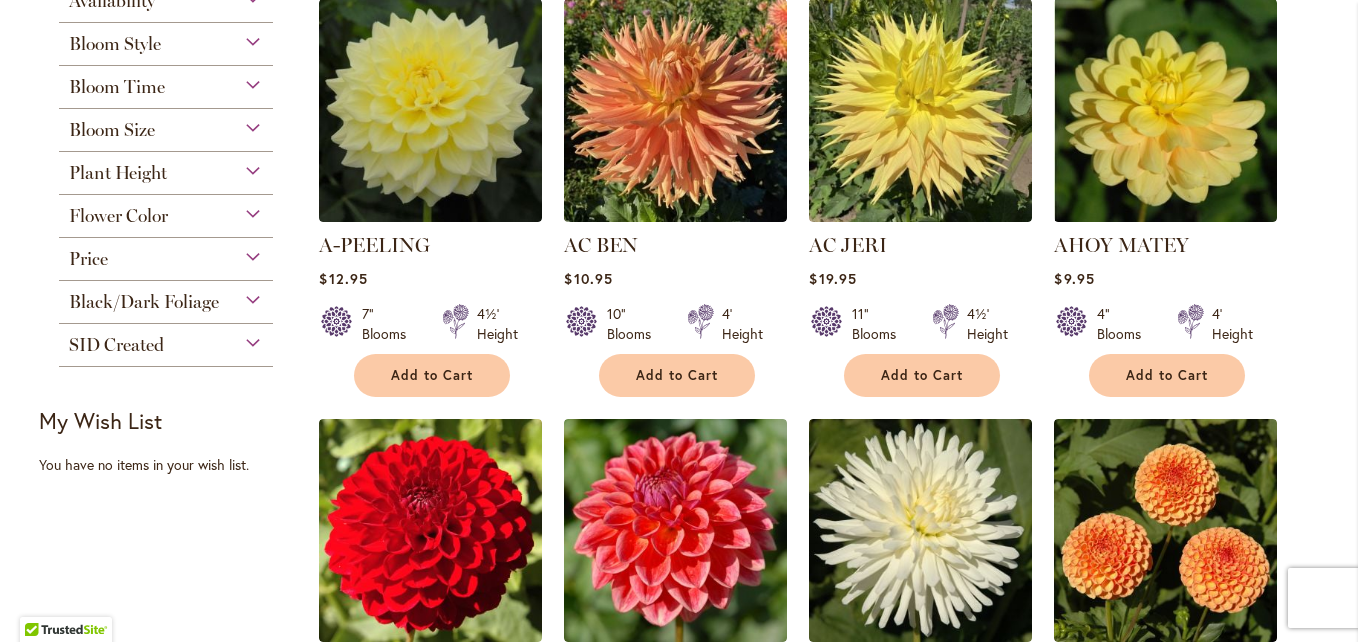 click on "Bloom Time" at bounding box center (166, 82) 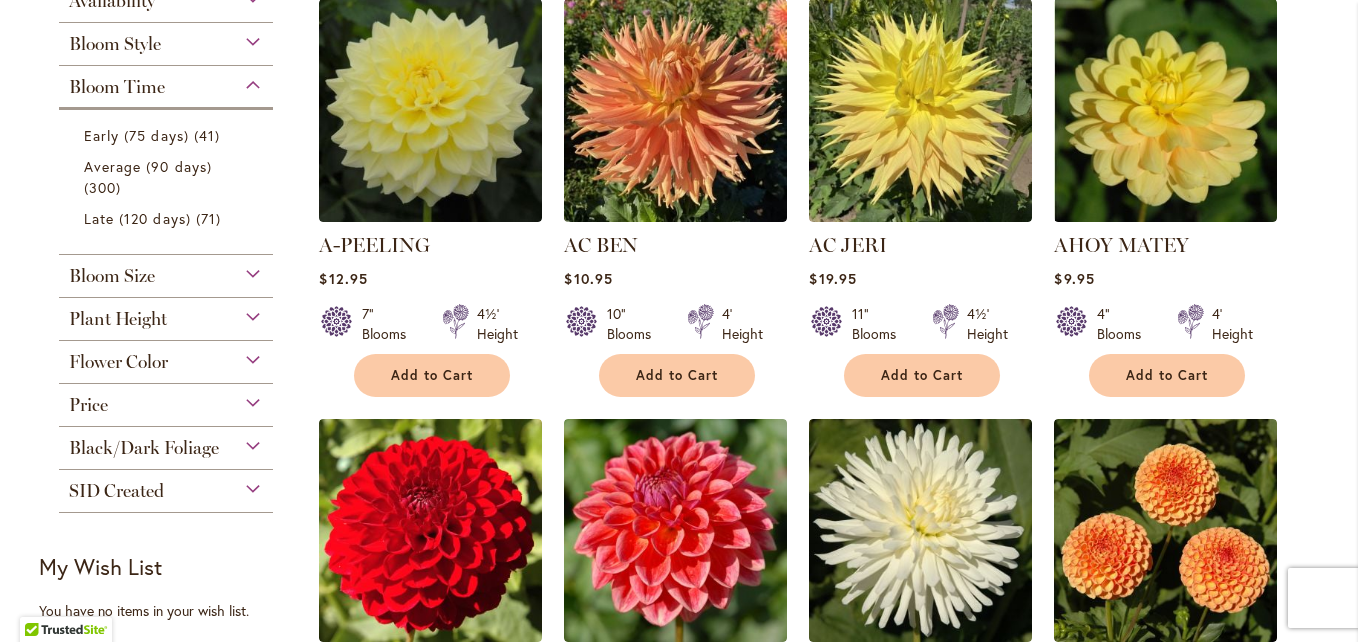 click on "Bloom Time" at bounding box center (117, 87) 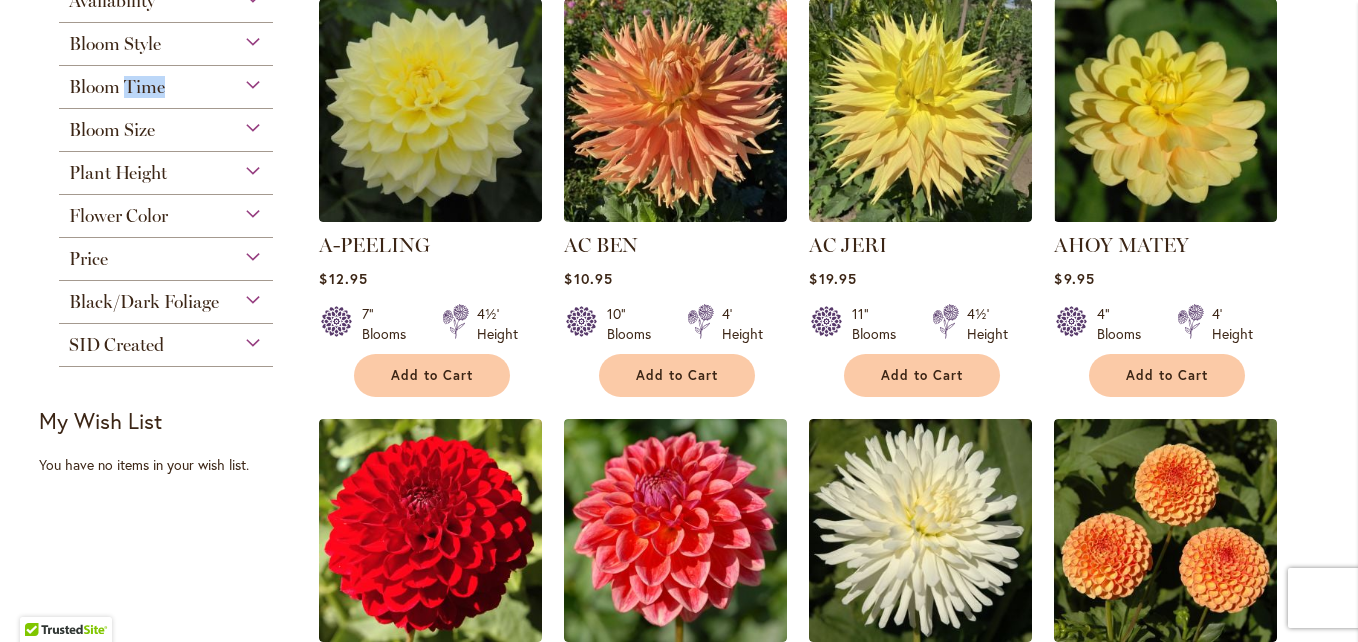 click on "Bloom Time" at bounding box center [117, 87] 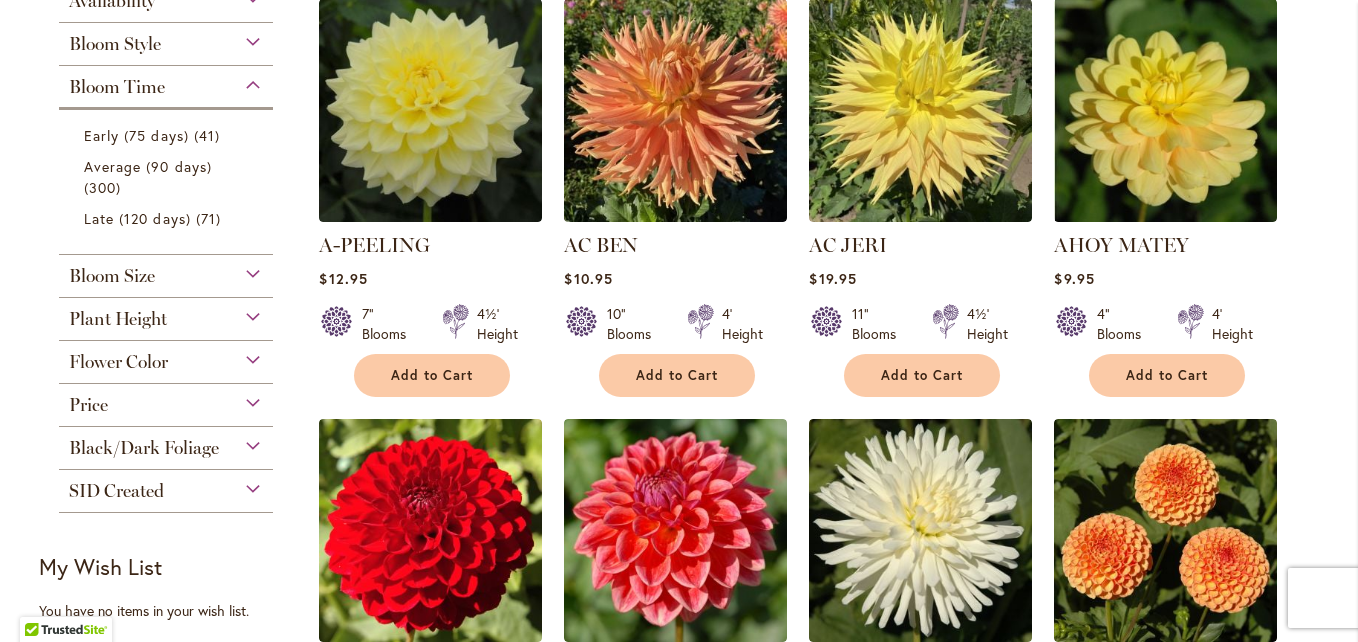 drag, startPoint x: 131, startPoint y: 86, endPoint x: 73, endPoint y: 93, distance: 58.420887 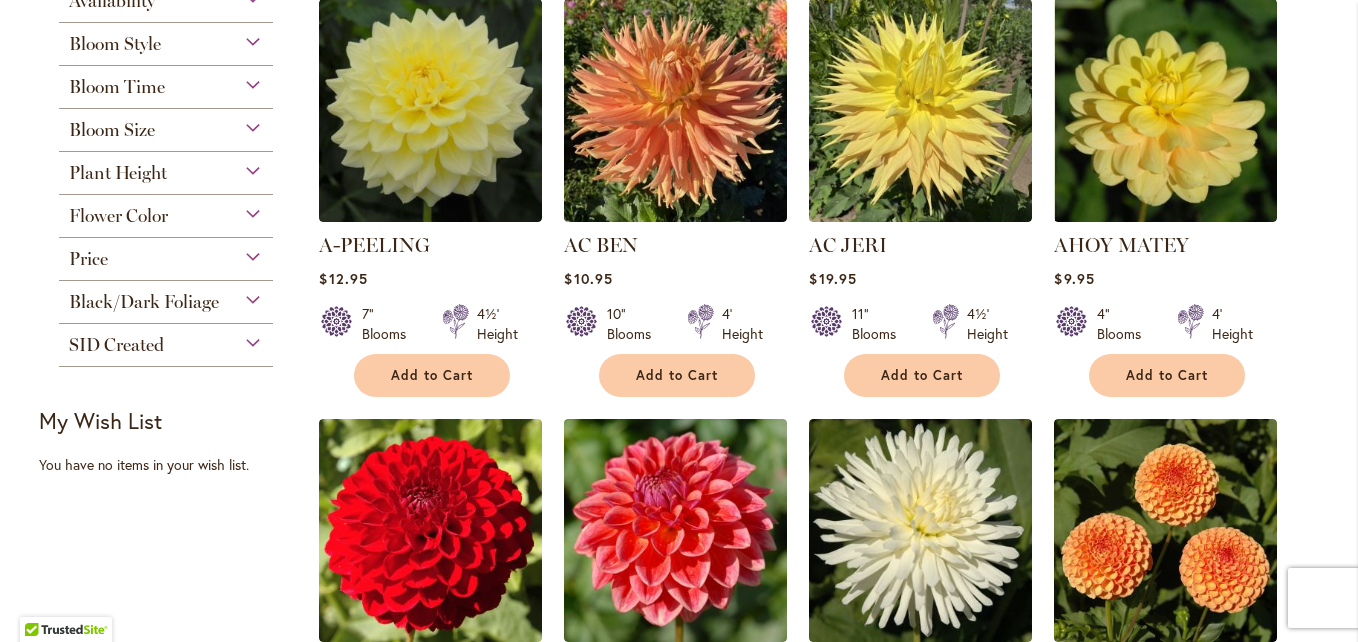 scroll, scrollTop: 100, scrollLeft: 0, axis: vertical 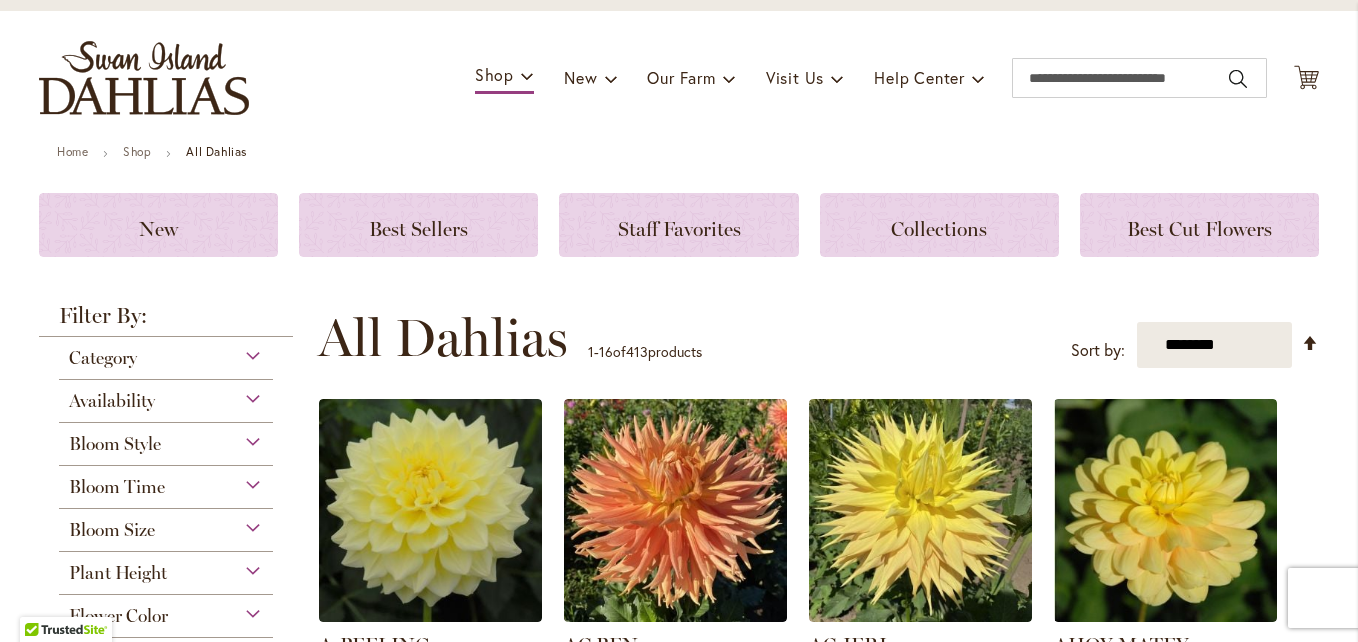 click on "Availability" at bounding box center [166, 396] 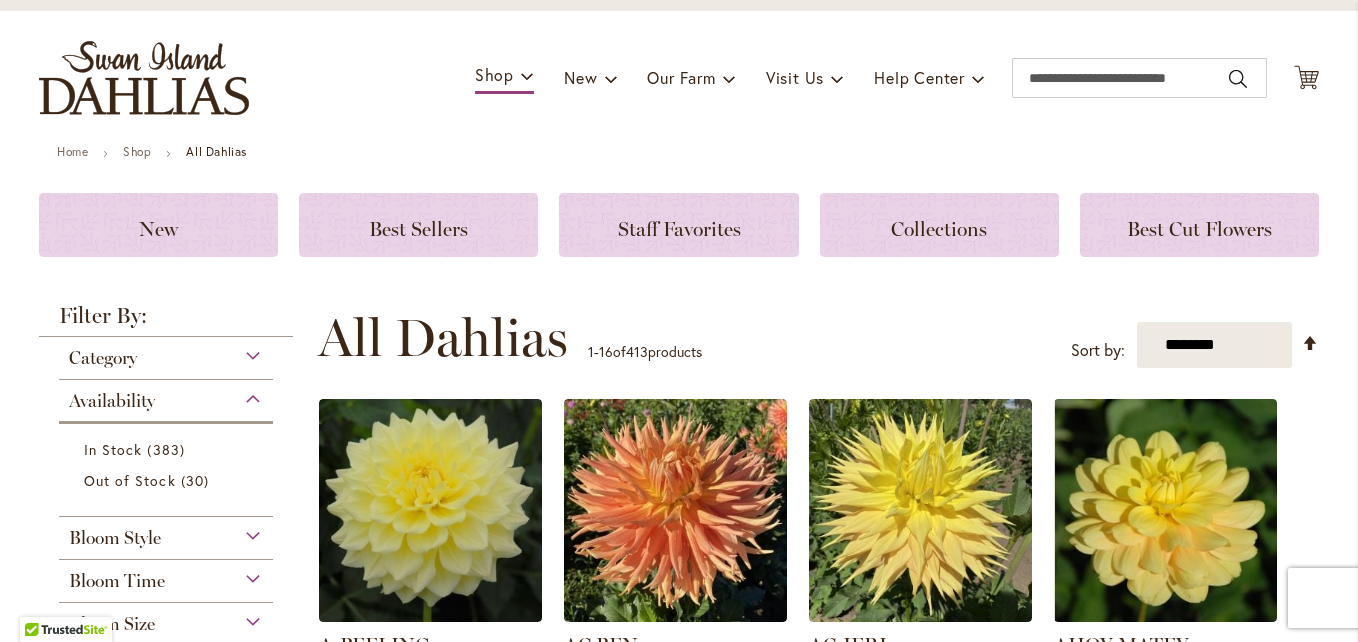 click on "Category" at bounding box center [166, 353] 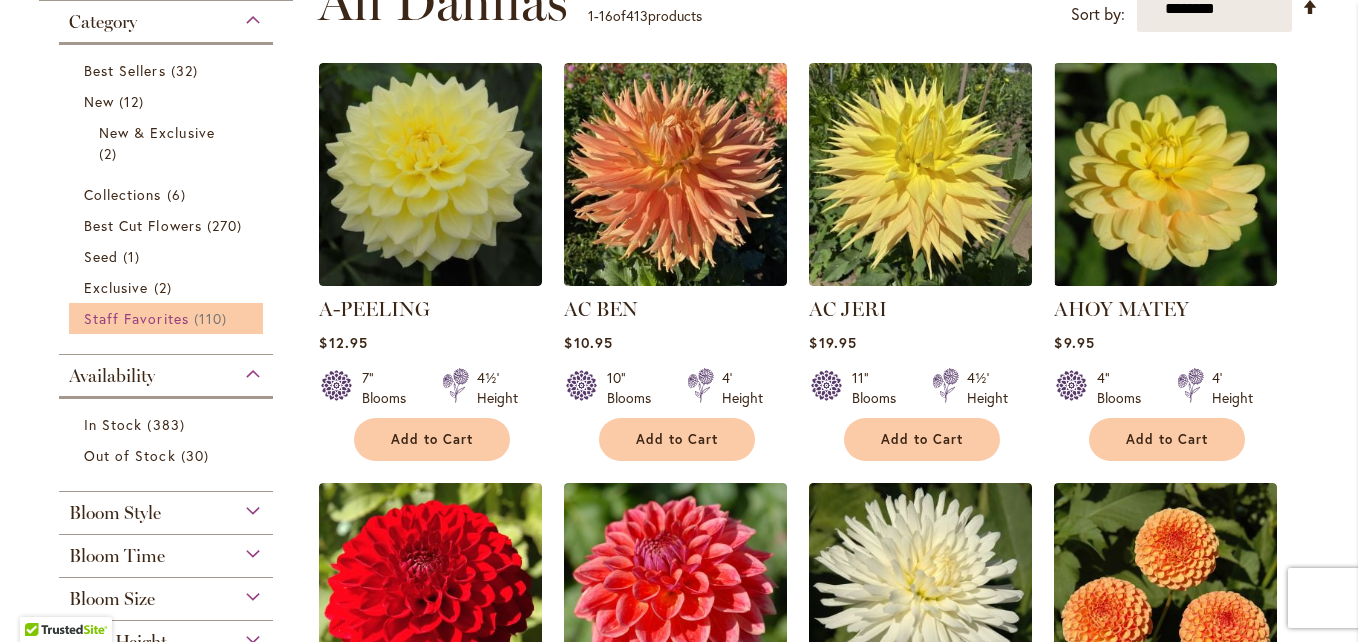 click on "Staff Favorites" at bounding box center (136, 318) 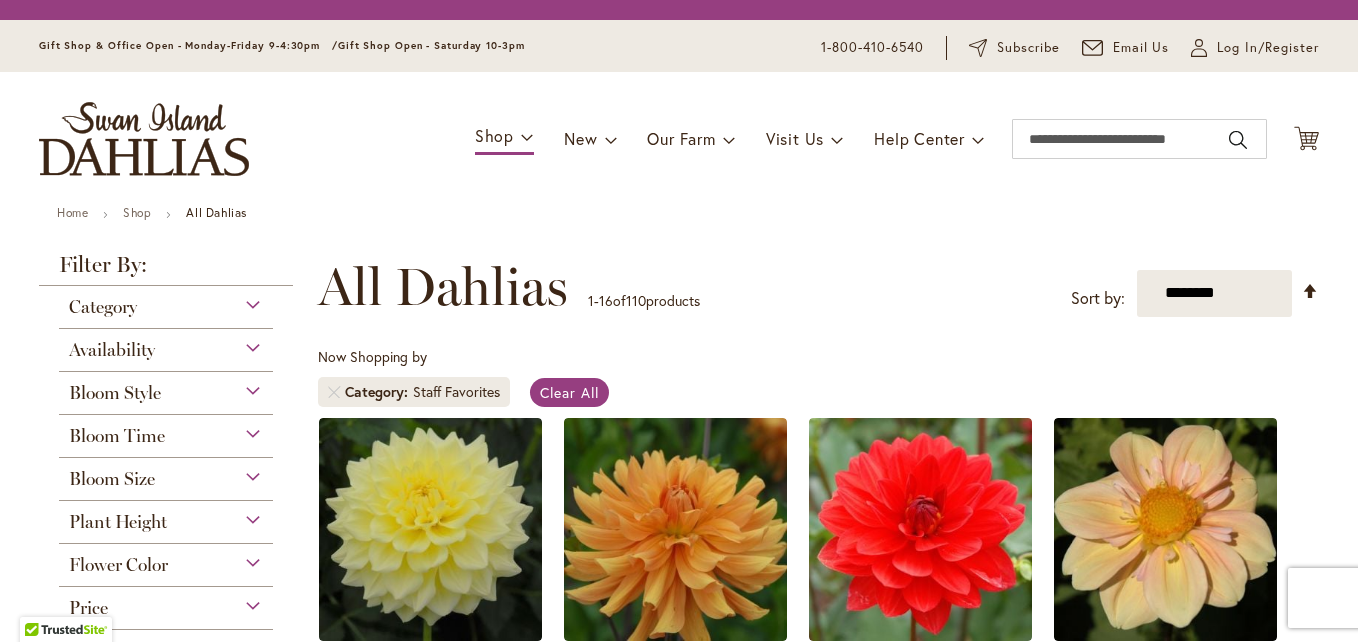 scroll, scrollTop: 0, scrollLeft: 0, axis: both 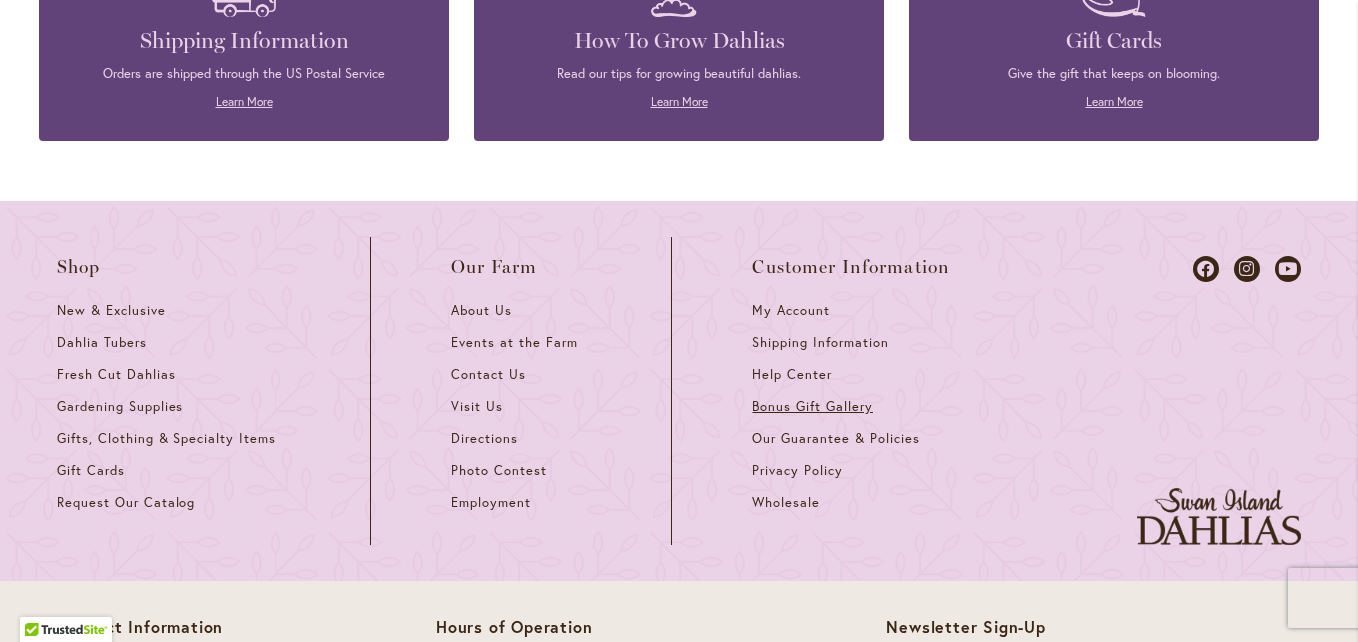 click on "Bonus Gift Gallery" at bounding box center (812, 406) 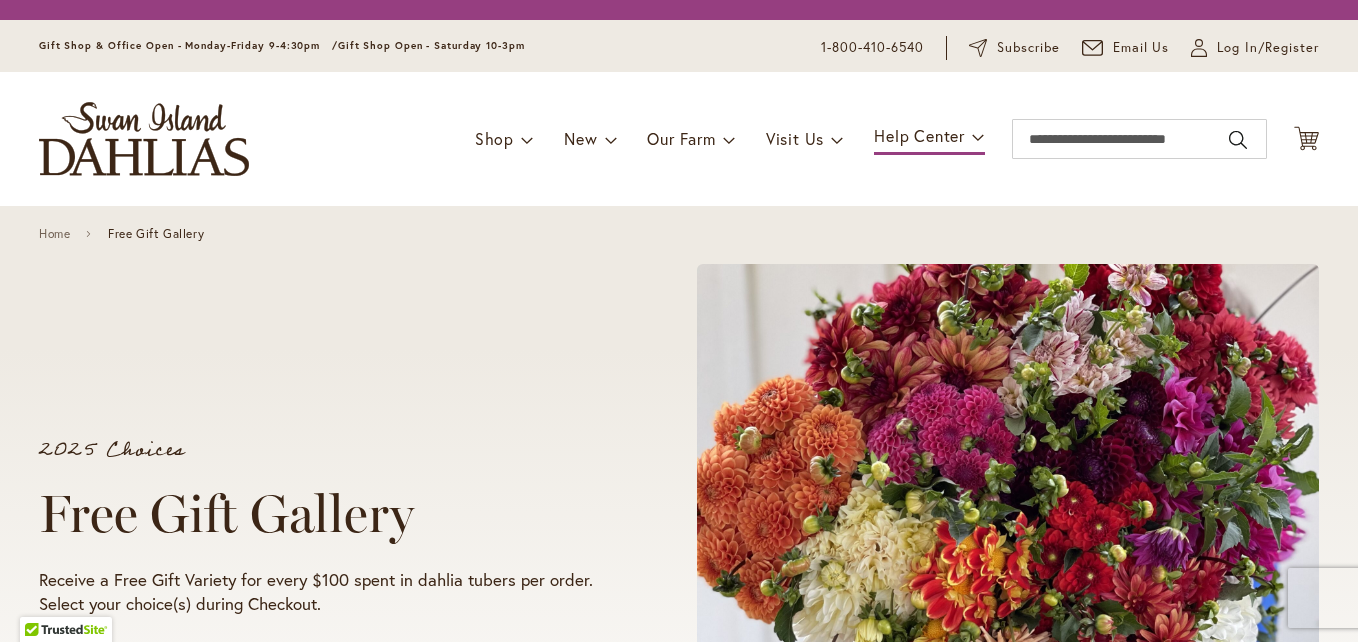 scroll, scrollTop: 0, scrollLeft: 0, axis: both 